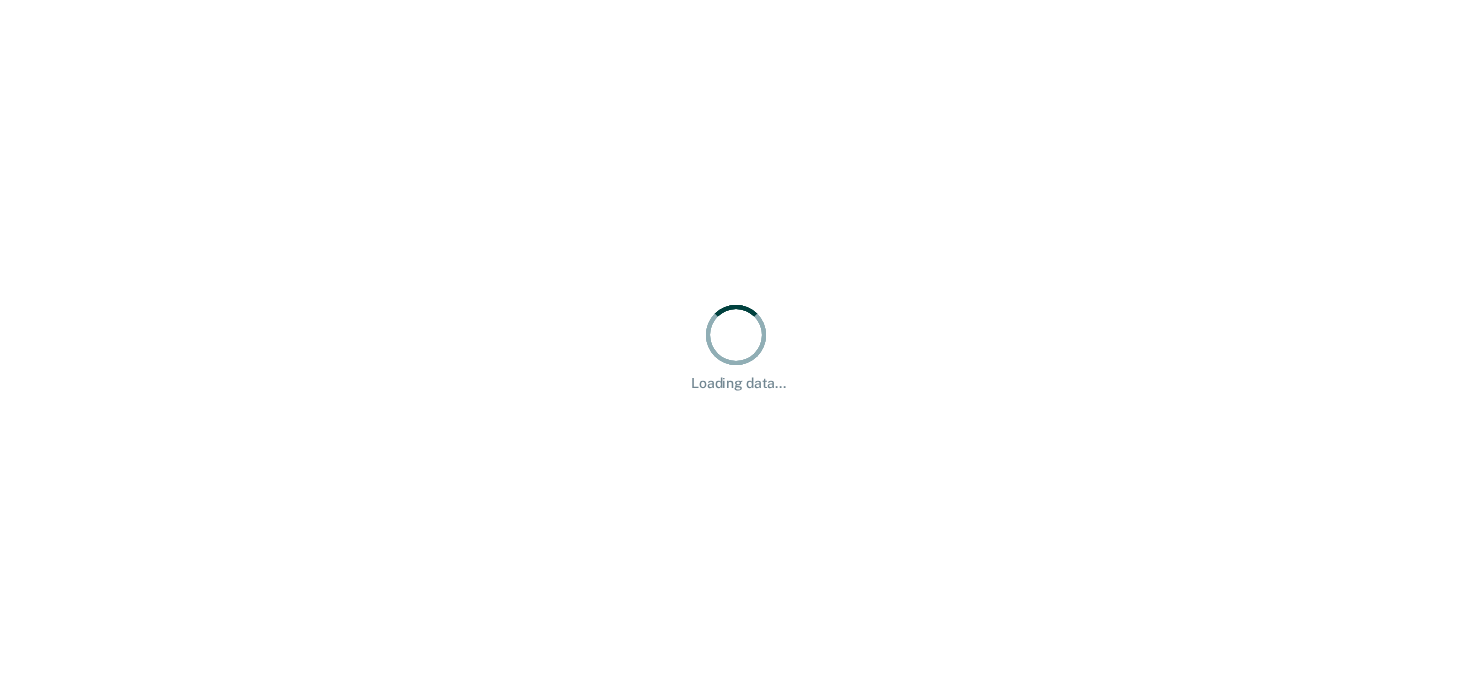 scroll, scrollTop: 0, scrollLeft: 0, axis: both 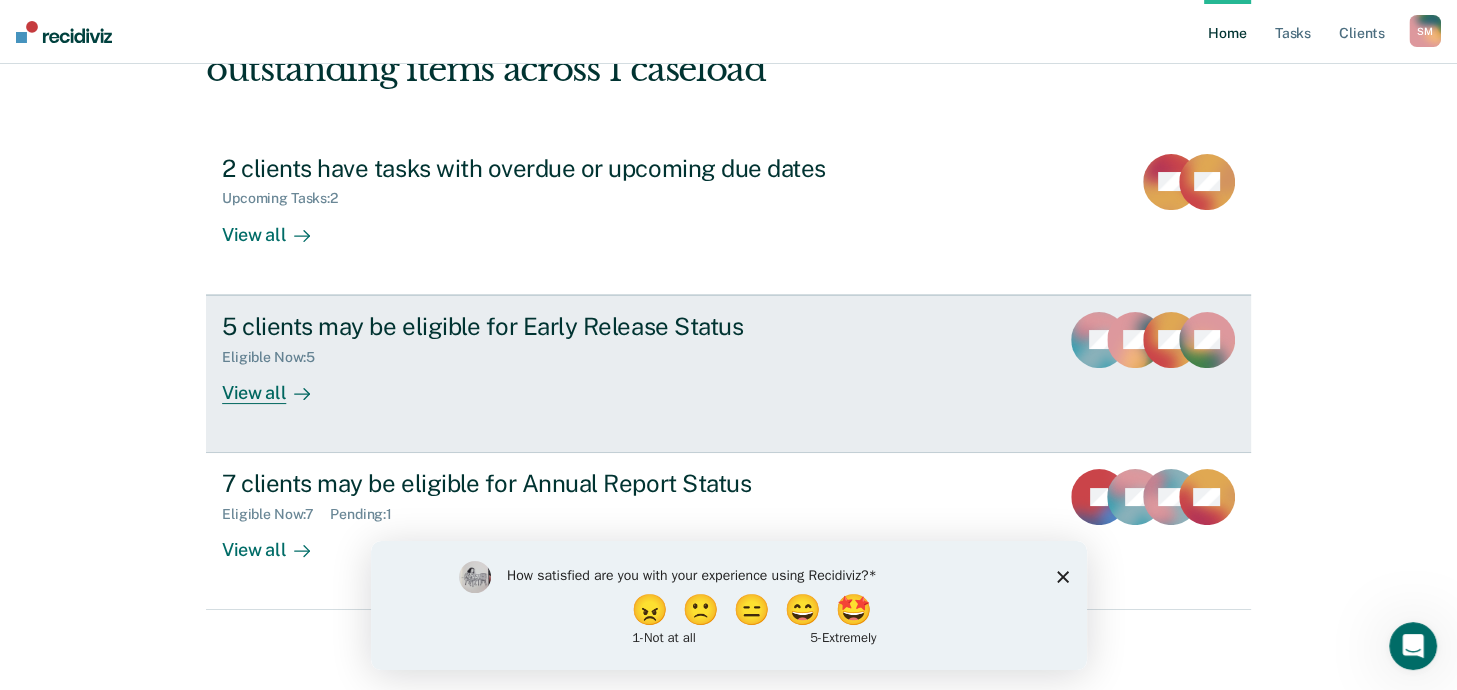 click on "View all" at bounding box center (278, 384) 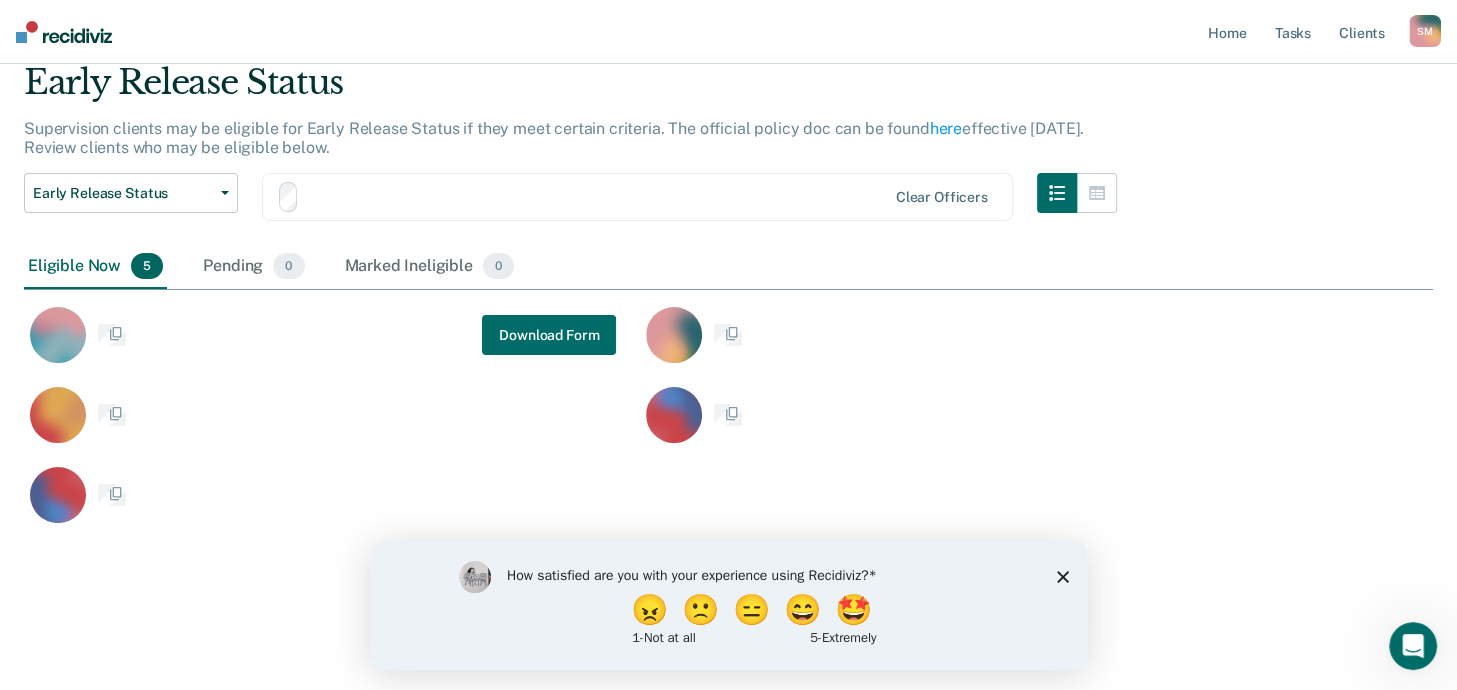 scroll, scrollTop: 0, scrollLeft: 0, axis: both 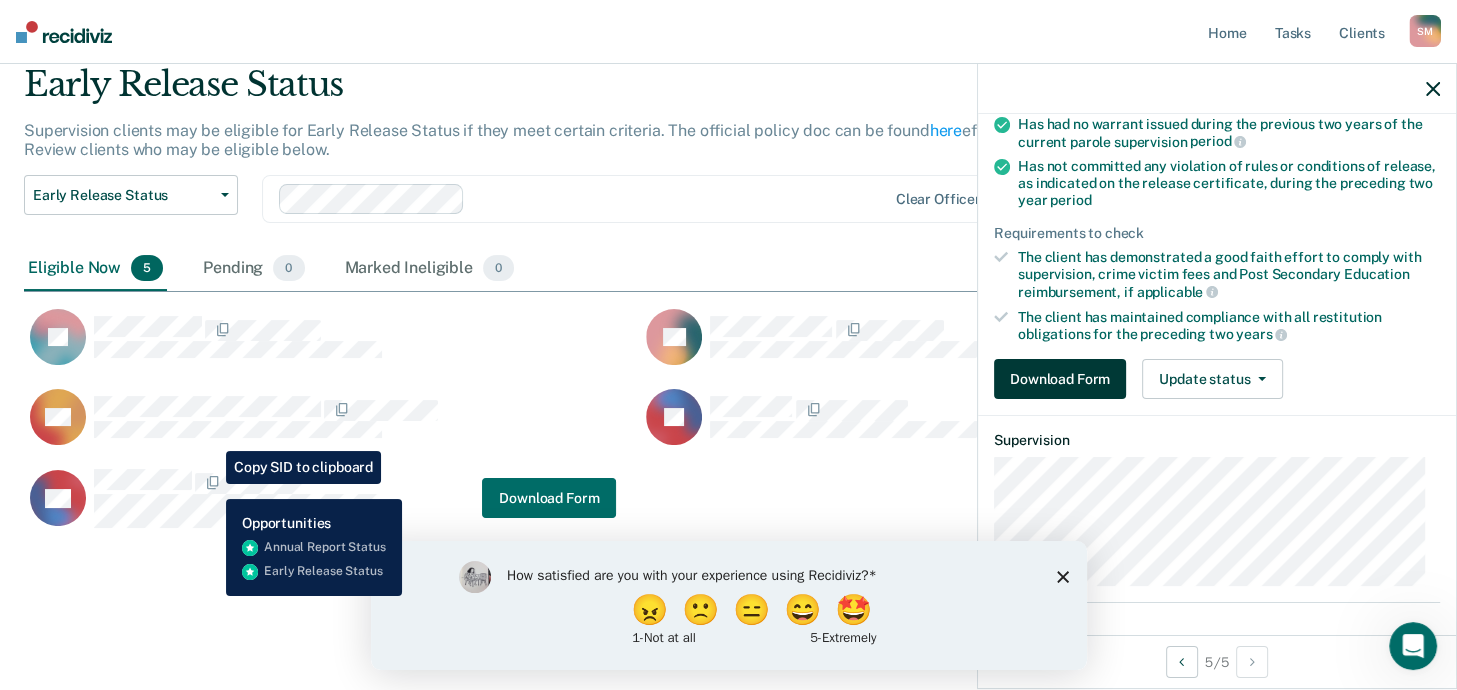 click on "Download Form" at bounding box center [1060, 379] 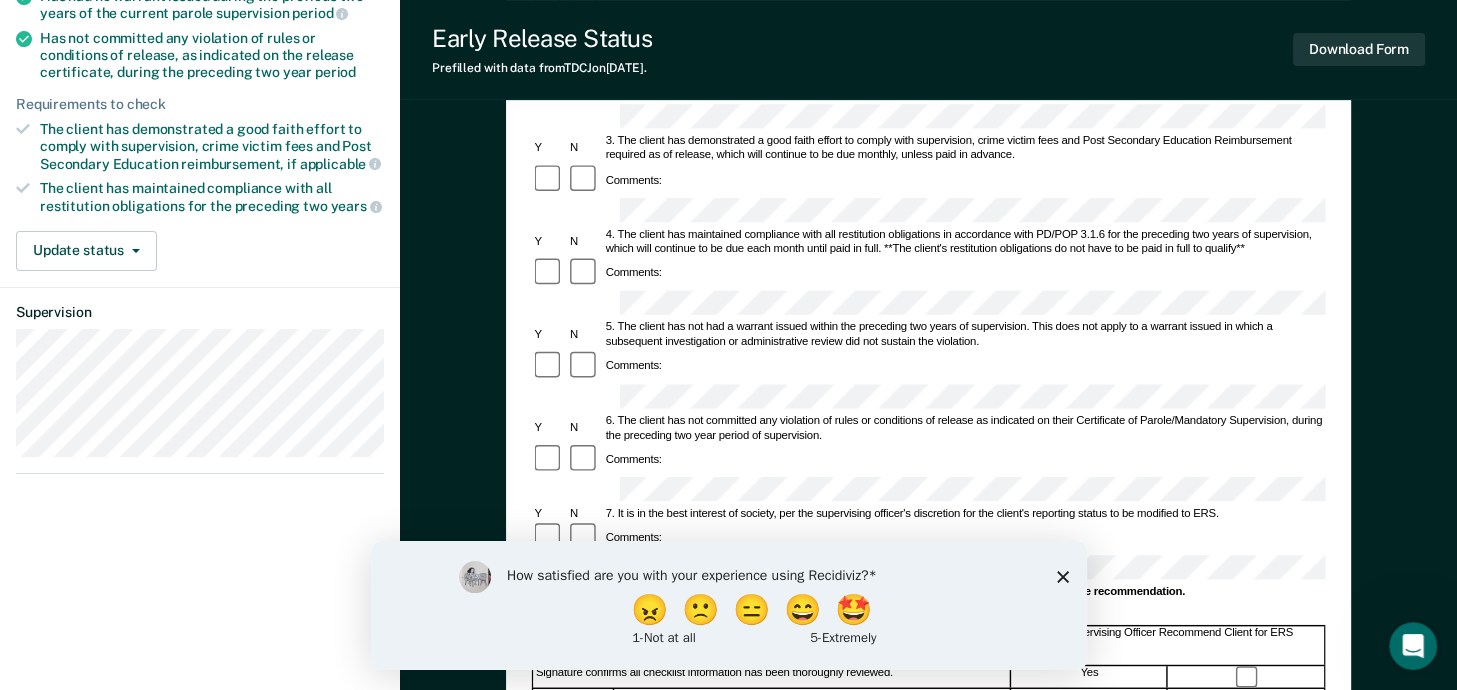 scroll, scrollTop: 400, scrollLeft: 0, axis: vertical 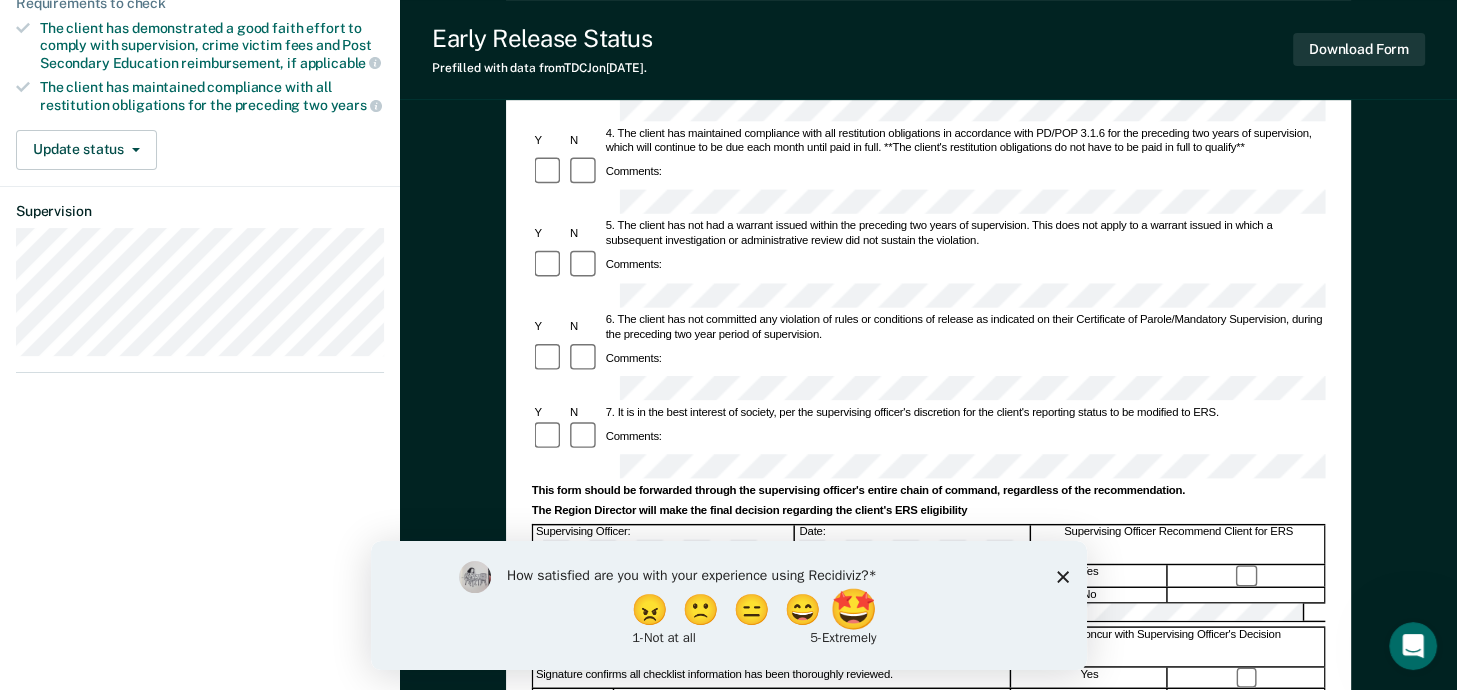 click on "🤩" at bounding box center (854, 609) 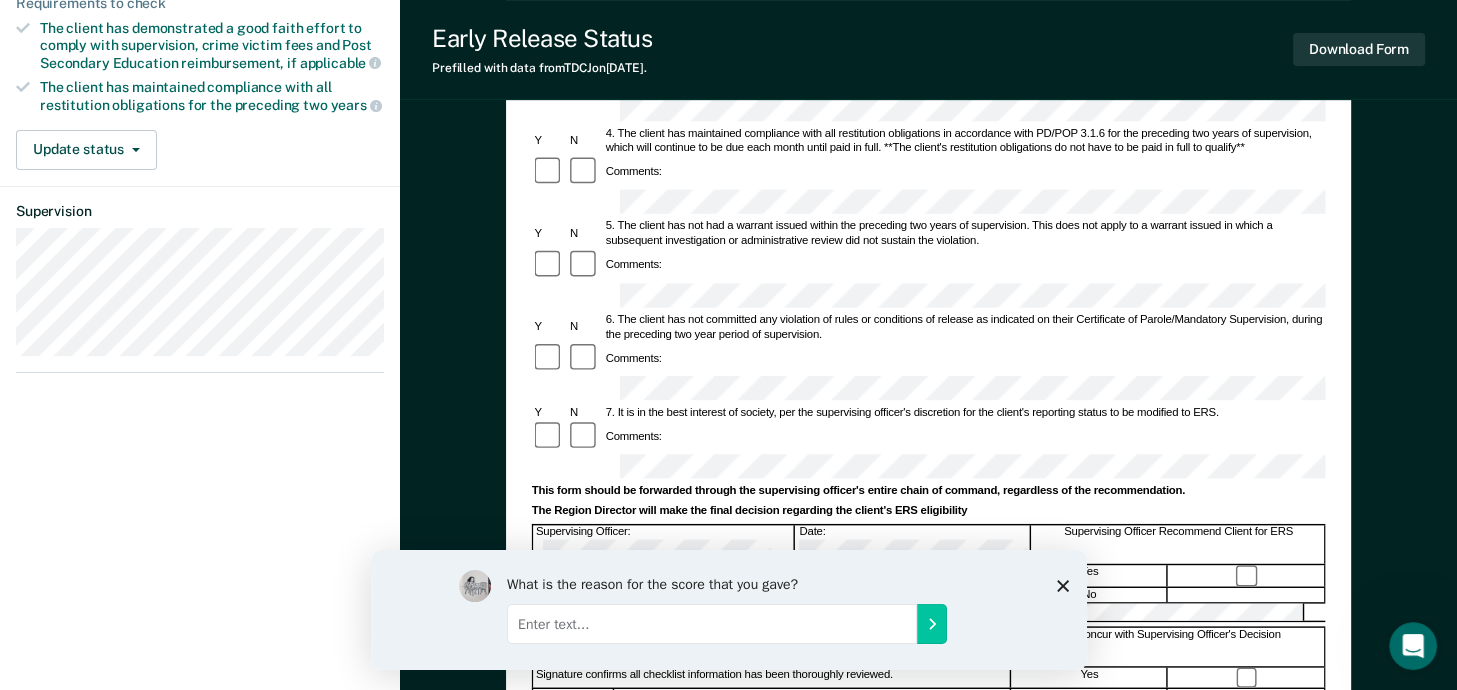 click on "What is the reason for the score that you gave?" at bounding box center (728, 609) 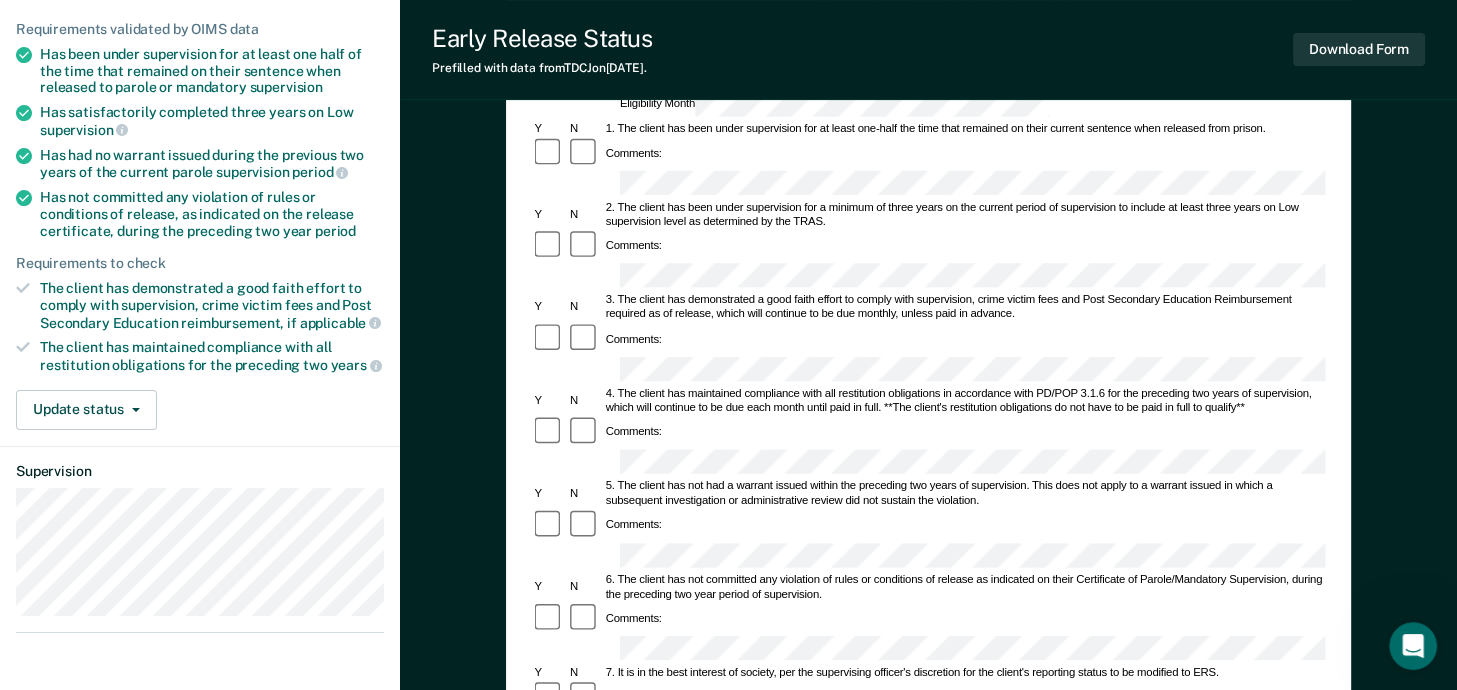 scroll, scrollTop: 239, scrollLeft: 0, axis: vertical 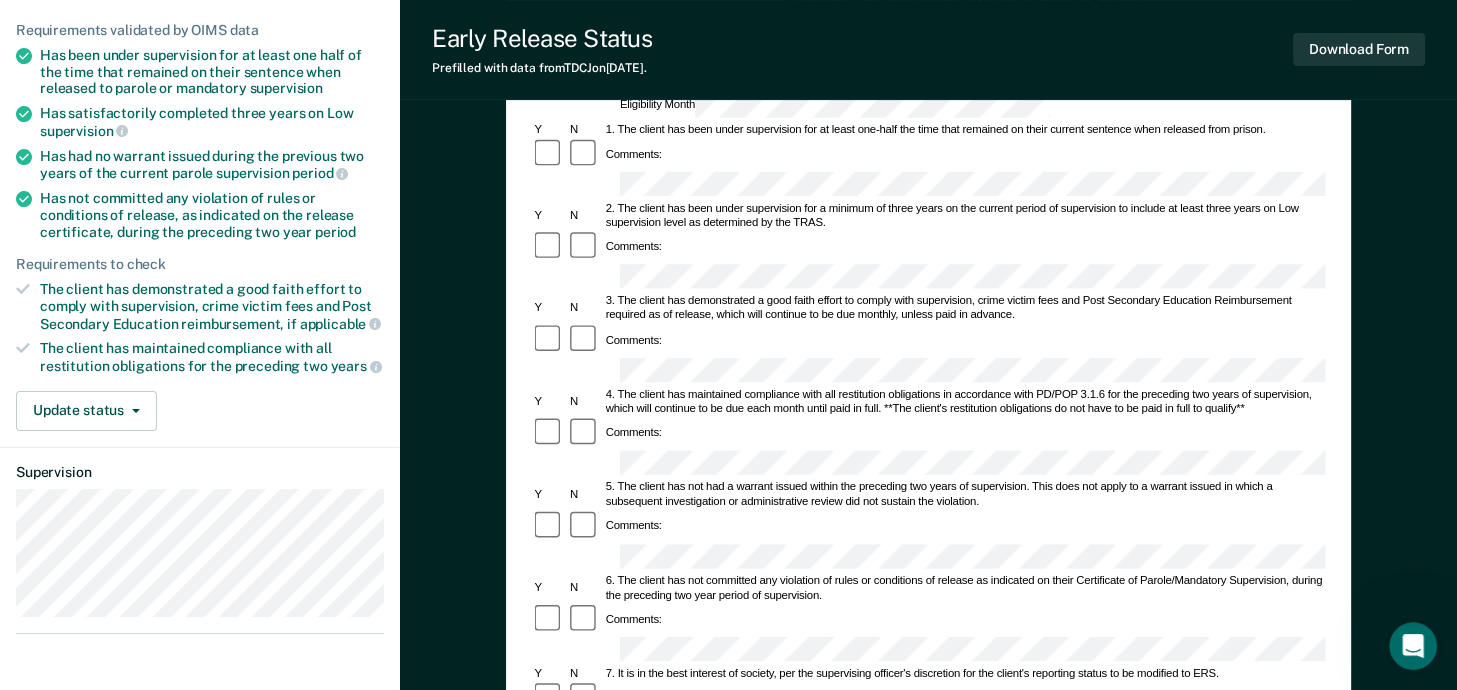 click on "Update status" at bounding box center [86, 411] 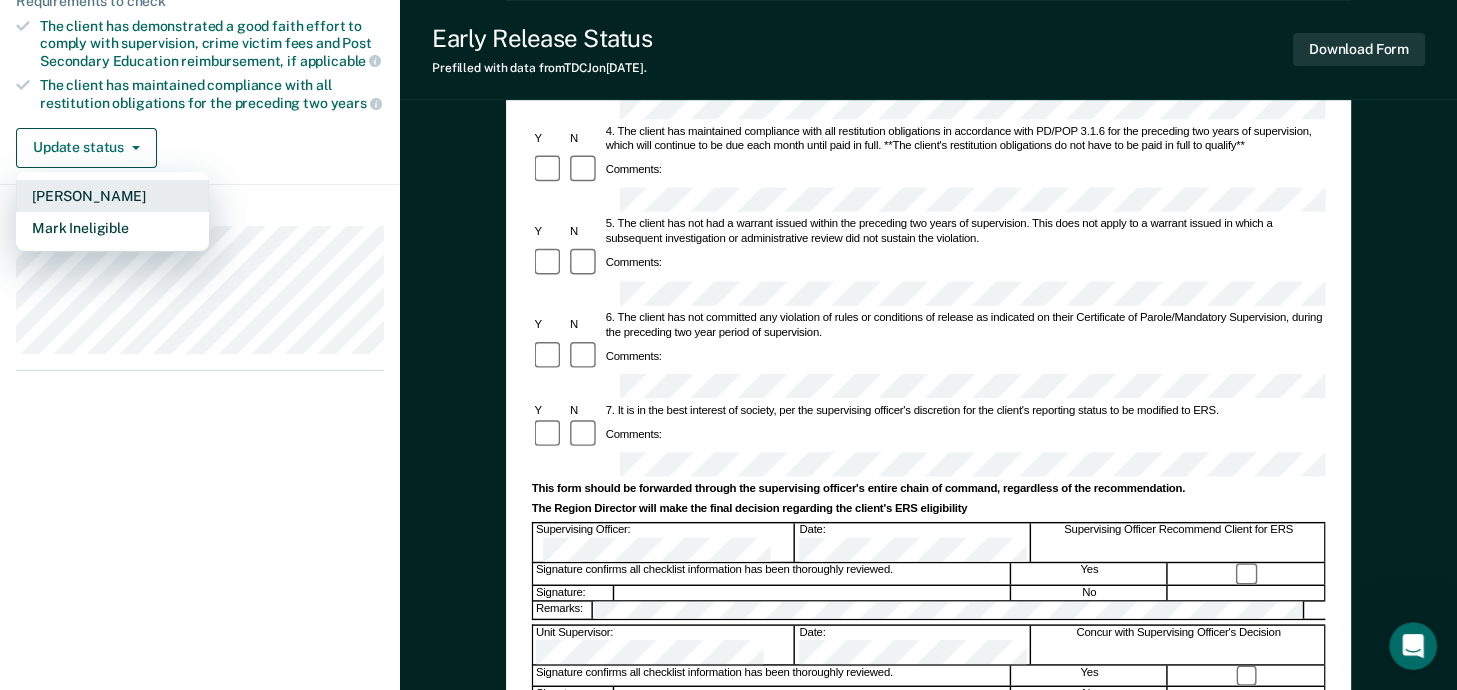 scroll, scrollTop: 500, scrollLeft: 0, axis: vertical 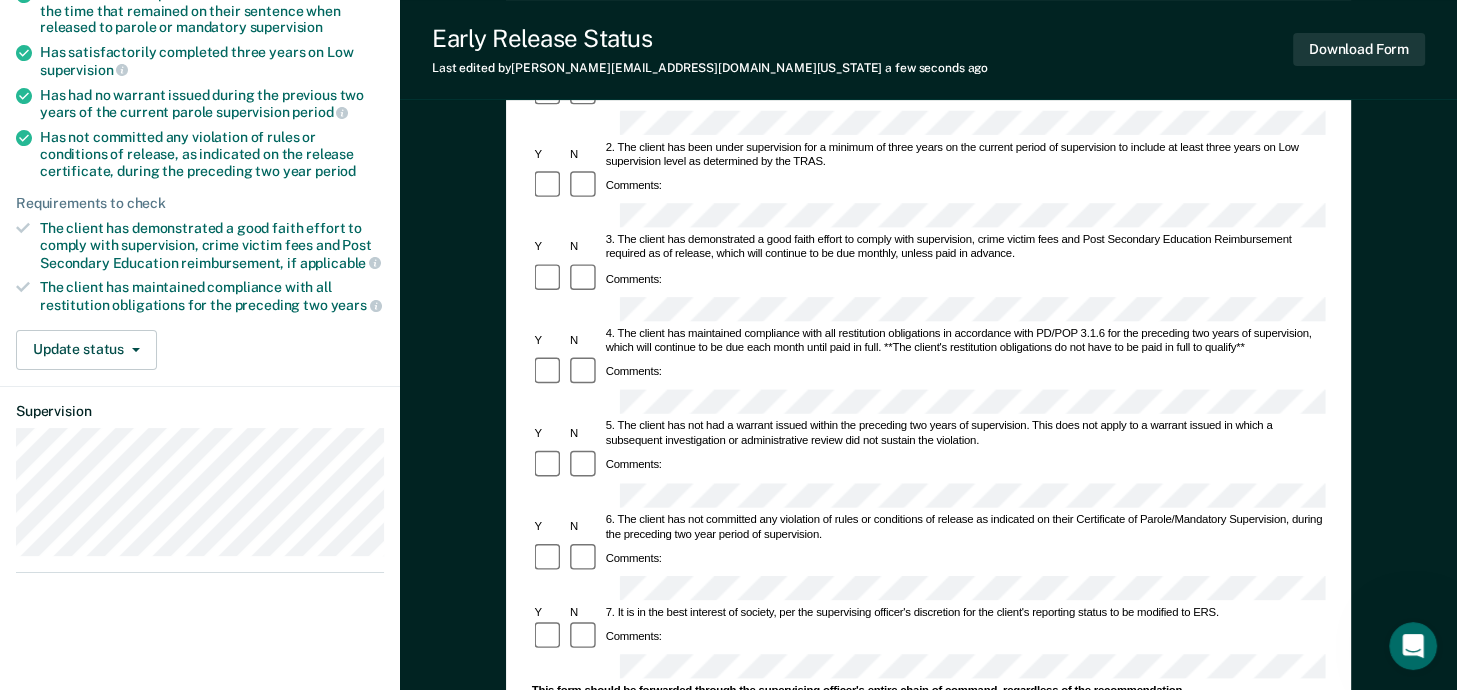 click on "Early Release from Supervision (ERS)   Checklist, Recommendation, and Determination Form Clients who meet the following criteria may be recommended for ERS. Client's Name: TDCJ/SID #: Eligibility Month Y N 1. The client has been under supervision for at least one-half the time that remained on their current sentence when released from prison. Comments: Y N 2. The client has been under supervision for a minimum of three years on the current period of supervision to include at least three years on Low supervision level as determined by the TRAS. Comments: Y N 3. The client has demonstrated a good faith effort to comply with supervision, crime victim fees and Post Secondary Education Reimbursement required as of release, which will continue to be due monthly, unless paid in advance. Comments: Y N Comments: Y N Comments: Y N Comments: Y N 7. It is in the best interest of society, per the supervising officer's discretion for the client's reporting status to be modified to ERS. Comments: Supervising Officer: Date:" at bounding box center (928, 473) 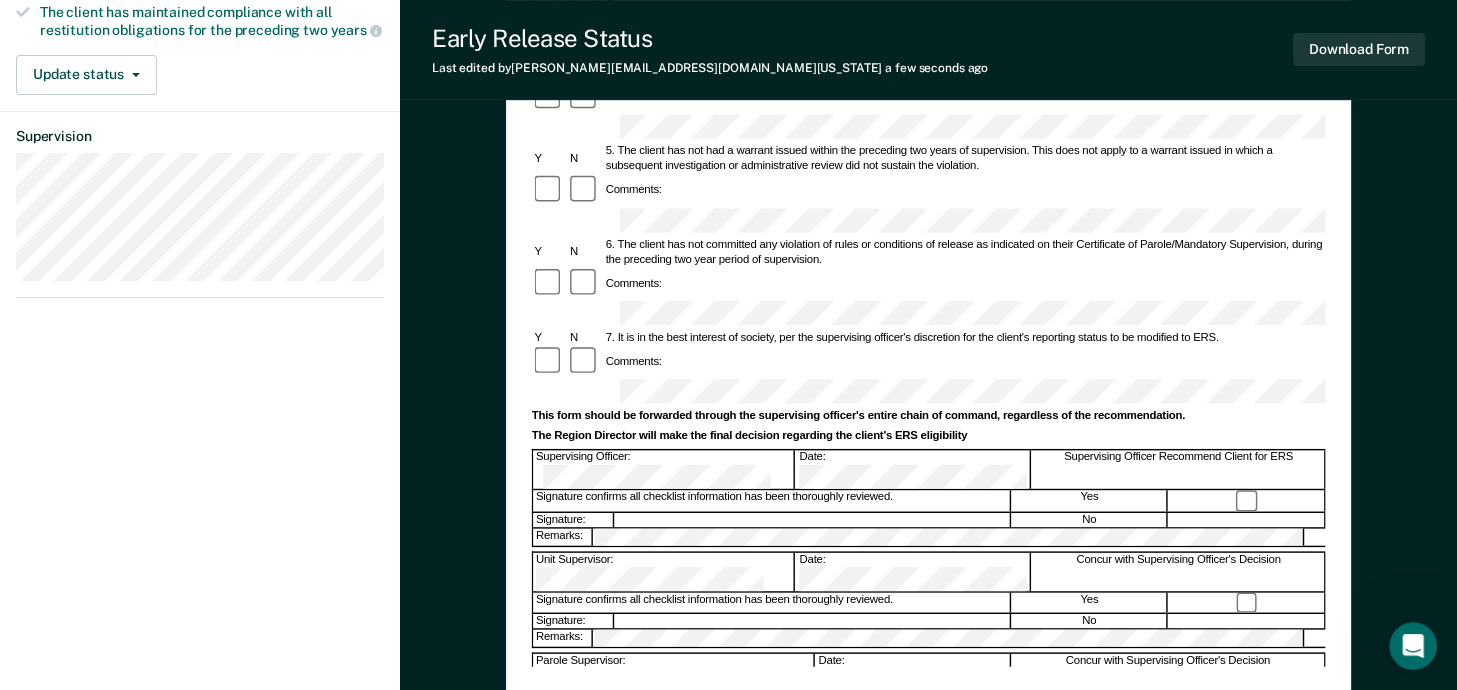 scroll, scrollTop: 600, scrollLeft: 0, axis: vertical 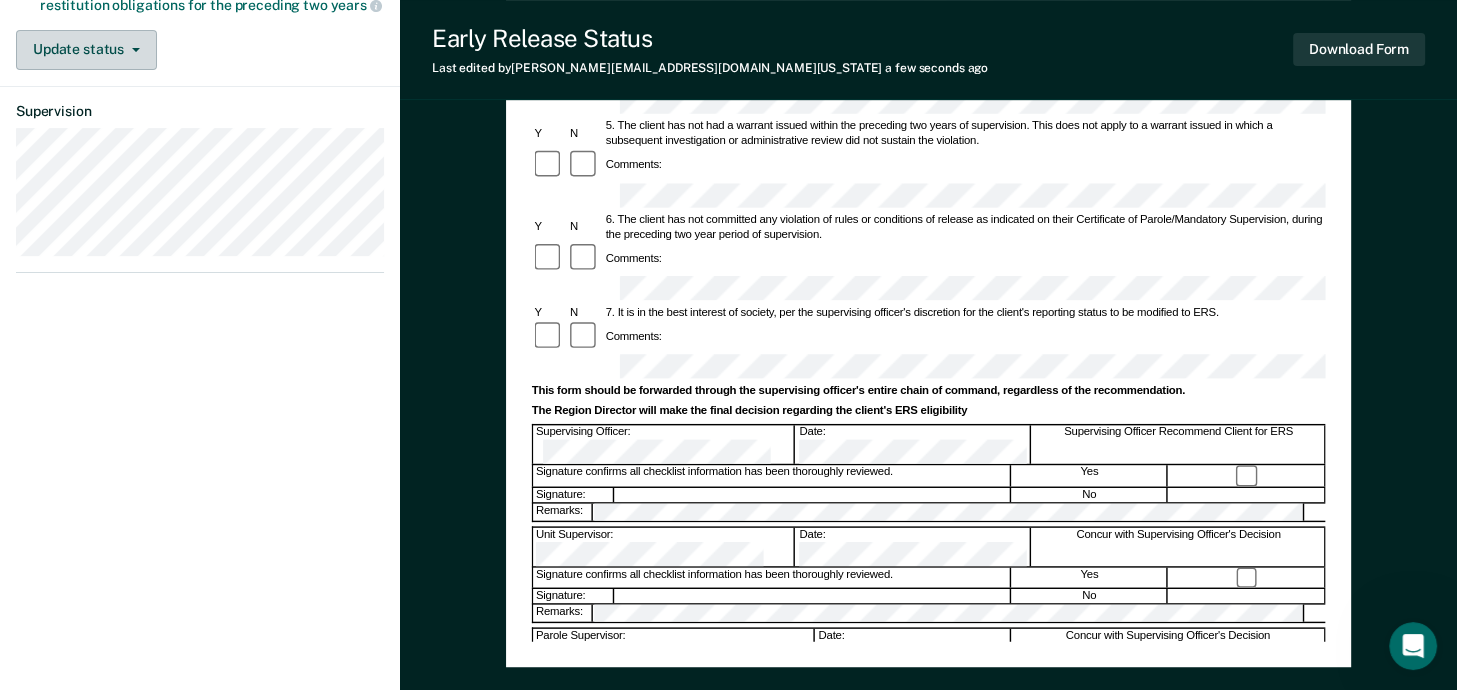 click on "Update status" at bounding box center (86, 50) 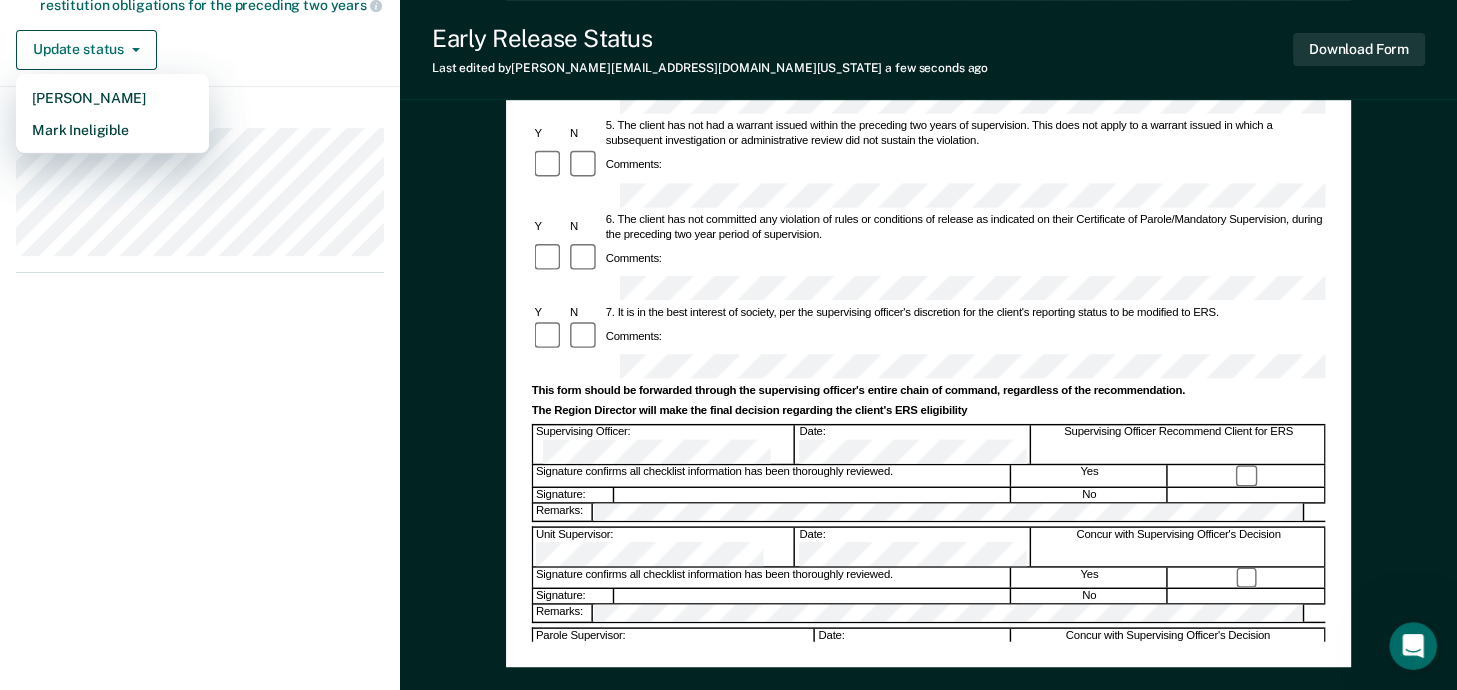 click on "[PERSON_NAME] [PERSON_NAME] Profile How it works Log Out Back RR   Early Release Status Eligible Requirements validated by OIMS data Has been under supervision for at least one half of the time that remained on their sentence when released to parole or mandatory   supervision Has satisfactorily completed three years on Low   supervision   Has had no warrant issued during the previous two years of the current parole supervision   period   Has not committed any violation of rules or conditions of release, as indicated on the release certificate, during the preceding two year   period Requirements to check The client has demonstrated a good faith effort to comply with supervision, crime victim fees and Post Secondary Education reimbursement, if   applicable   The client has maintained compliance with all restitution obligations for the preceding two   years   Update status [PERSON_NAME] Mark Ineligible Supervision" at bounding box center (200, 65) 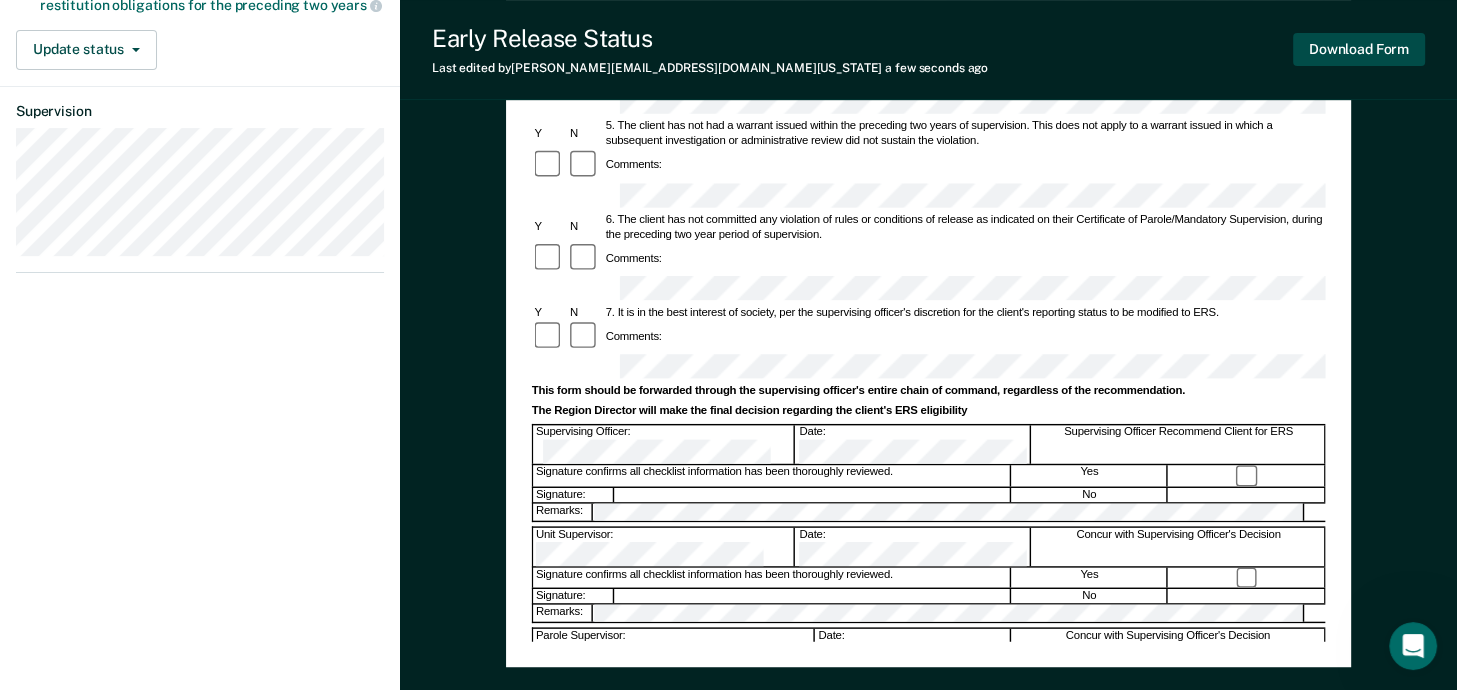 click on "Download Form" at bounding box center [1359, 49] 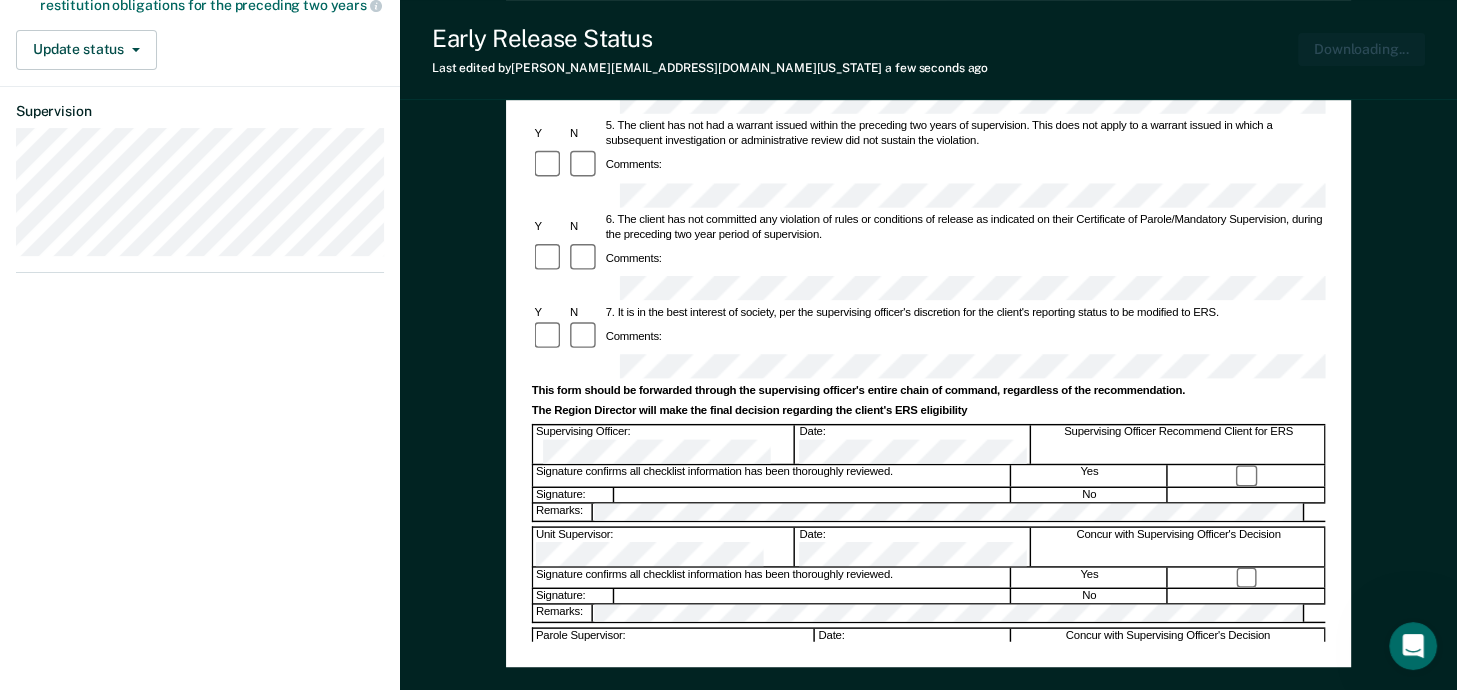 scroll, scrollTop: 0, scrollLeft: 0, axis: both 